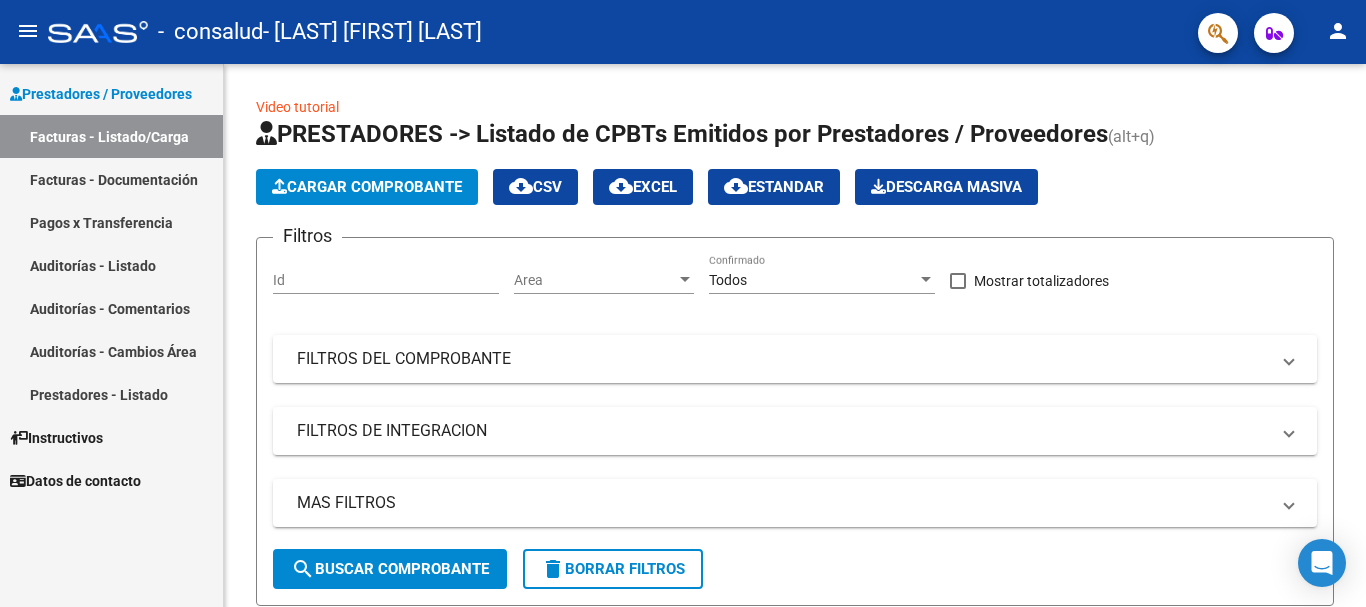 scroll, scrollTop: 0, scrollLeft: 0, axis: both 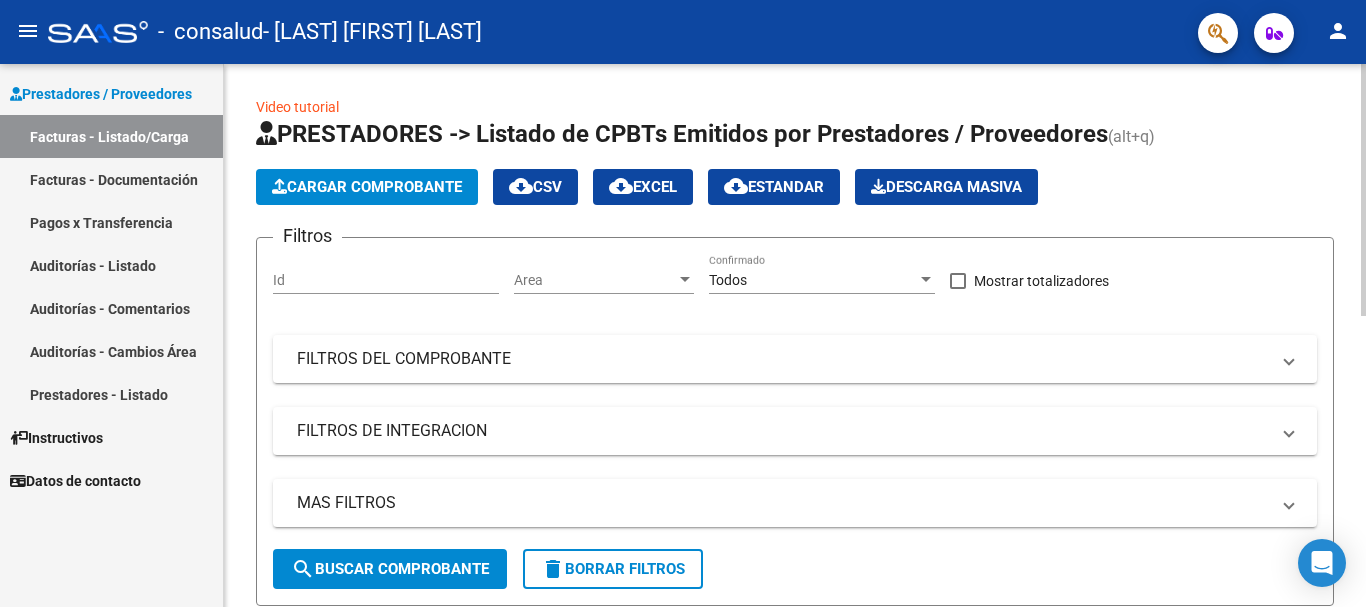 click on "Cargar Comprobante" 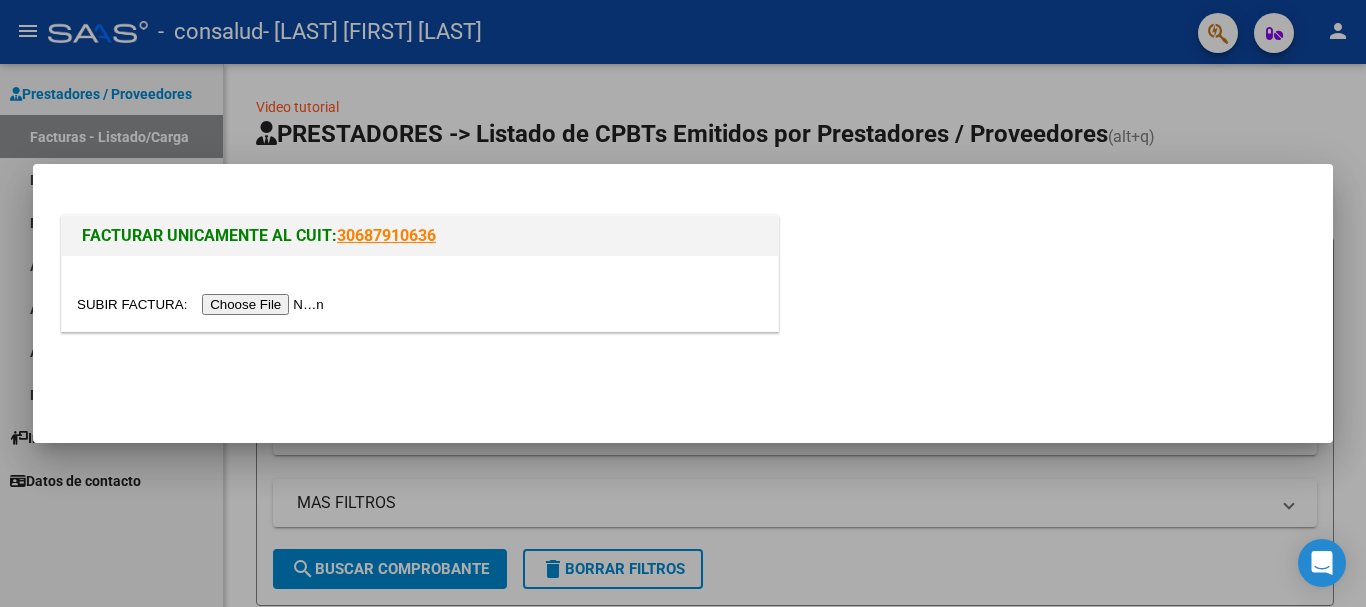 click at bounding box center (203, 304) 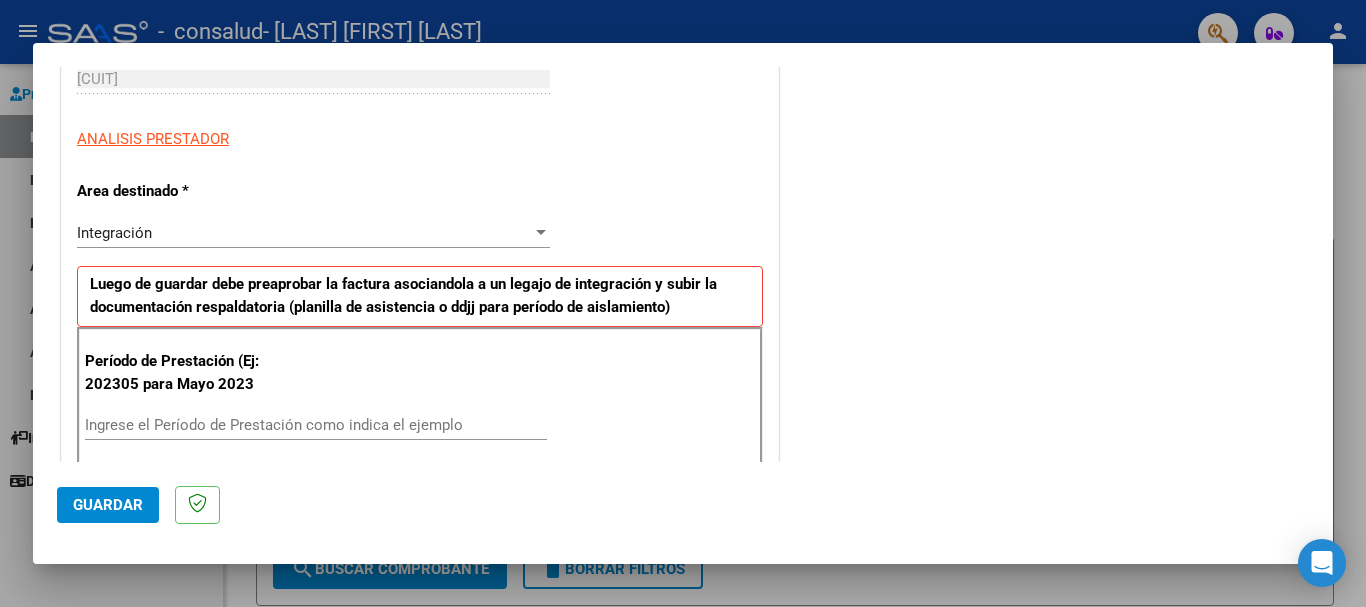 scroll, scrollTop: 335, scrollLeft: 0, axis: vertical 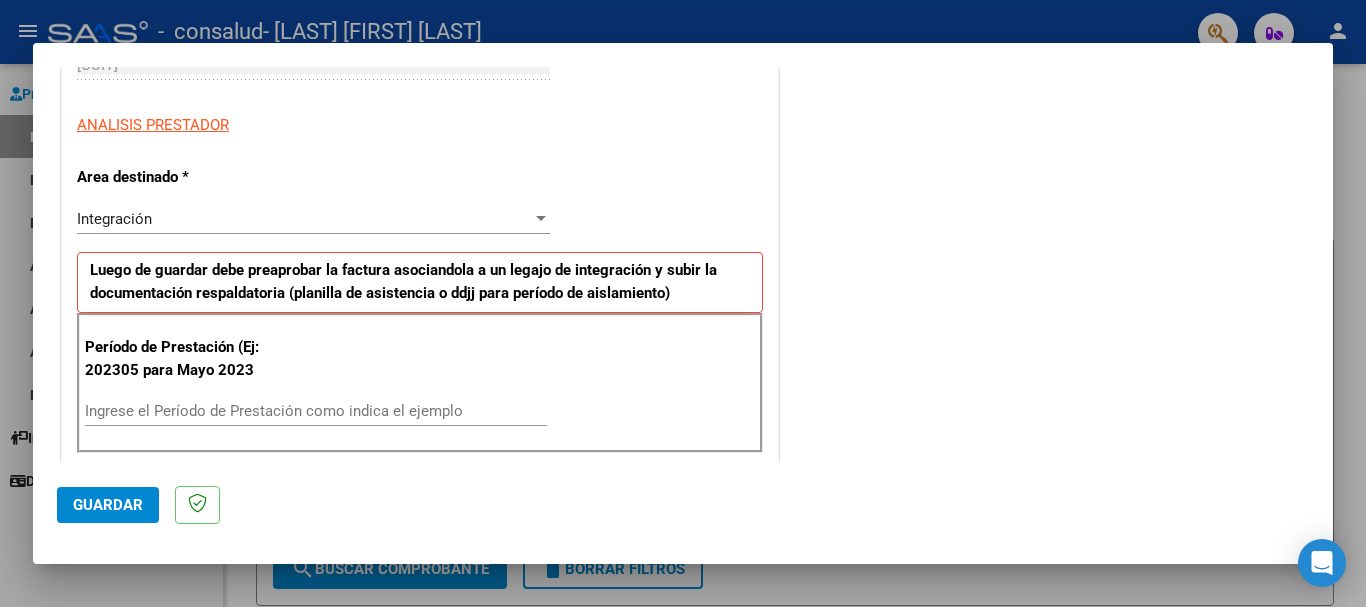 click on "Ingrese el Período de Prestación como indica el ejemplo" at bounding box center [316, 411] 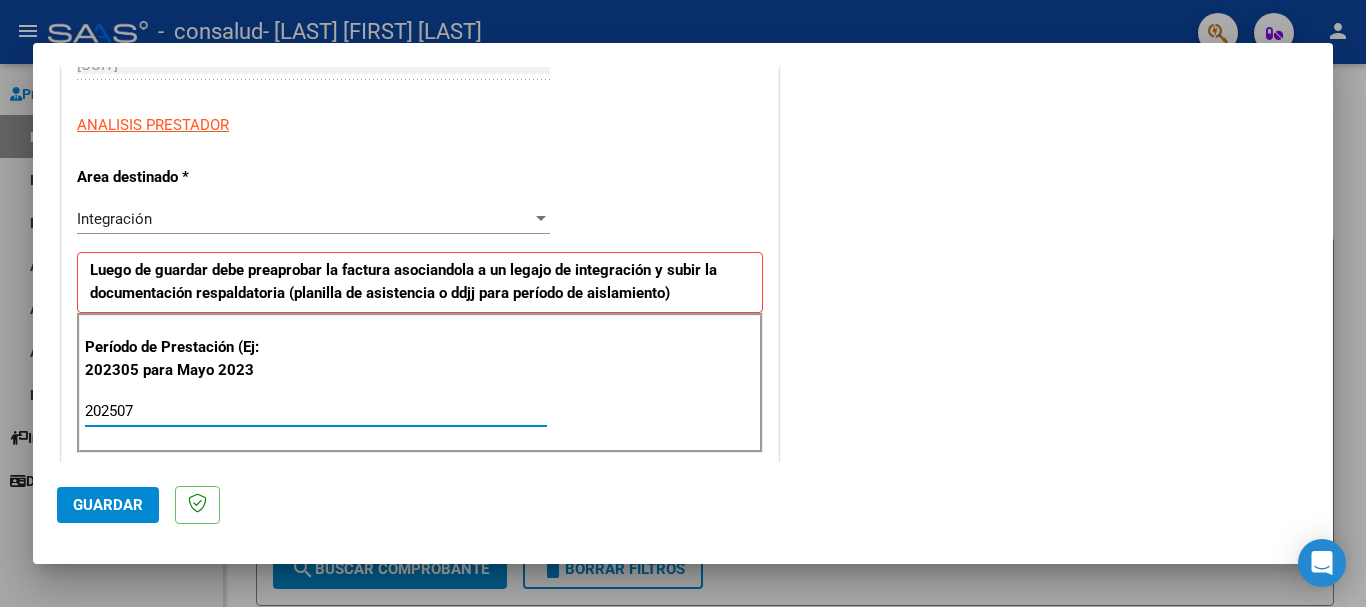 type on "202507" 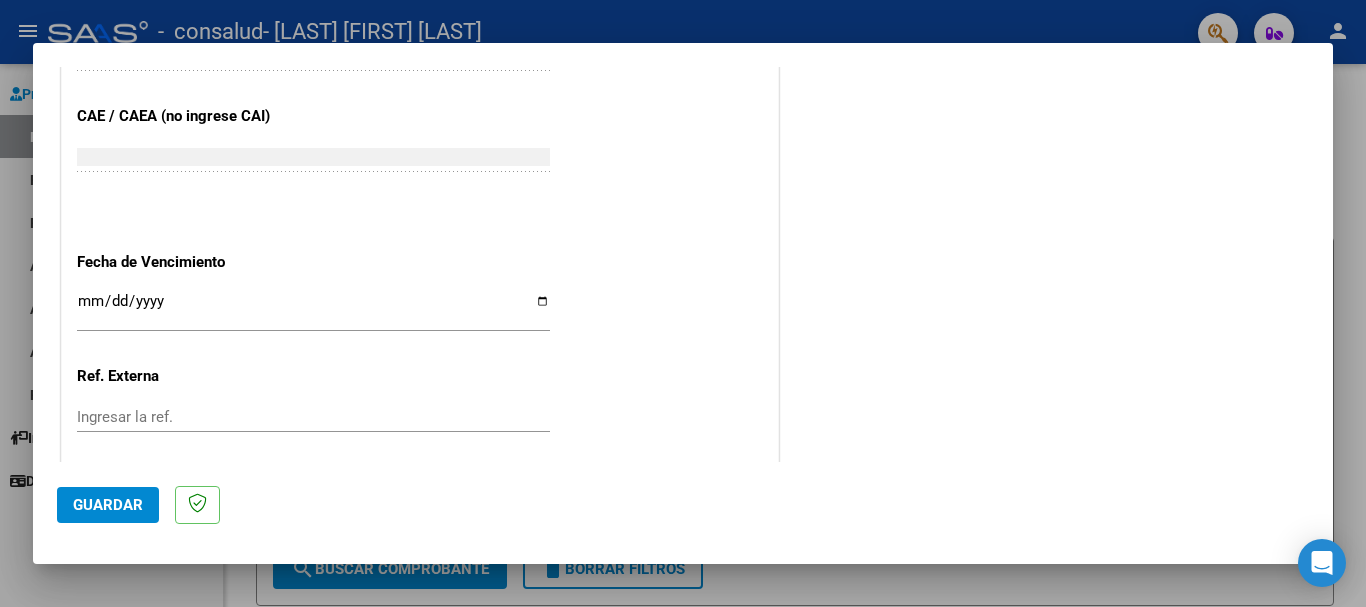 scroll, scrollTop: 1327, scrollLeft: 0, axis: vertical 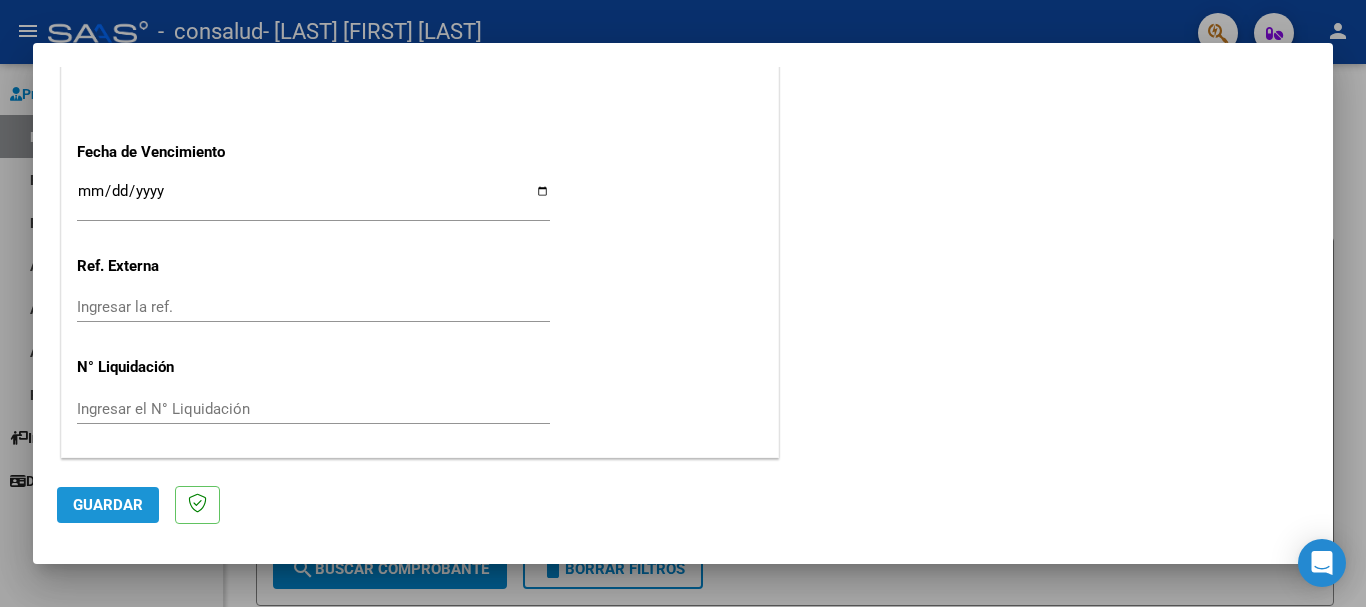click on "Guardar" 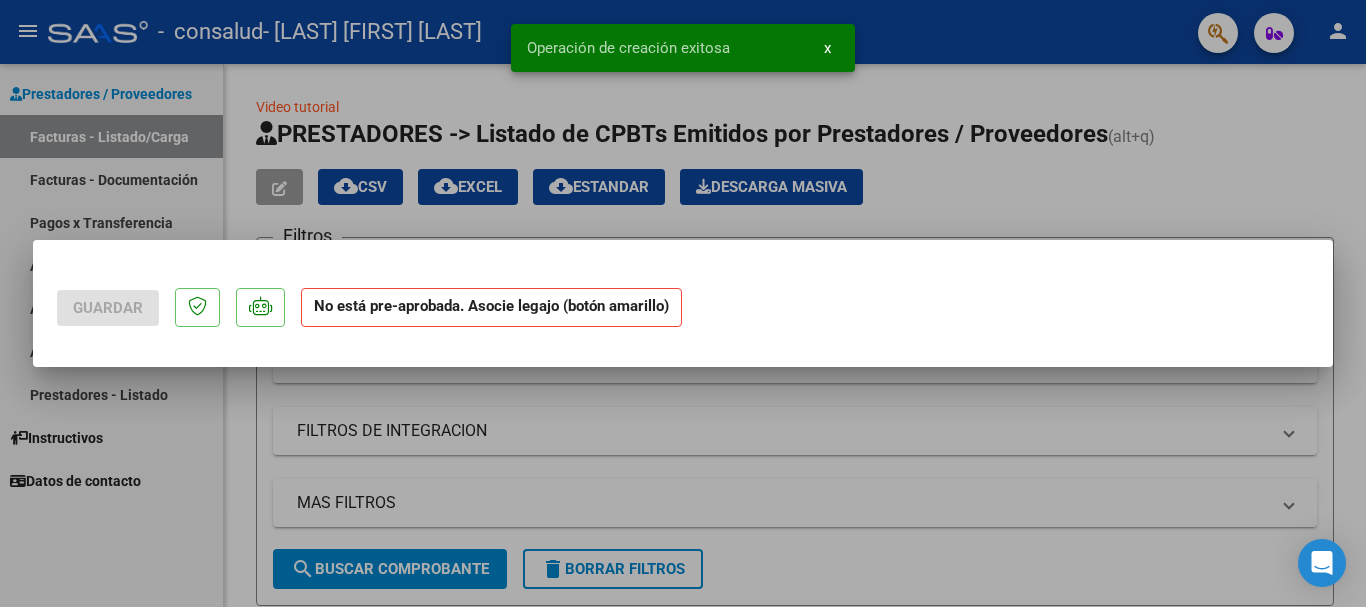 scroll, scrollTop: 0, scrollLeft: 0, axis: both 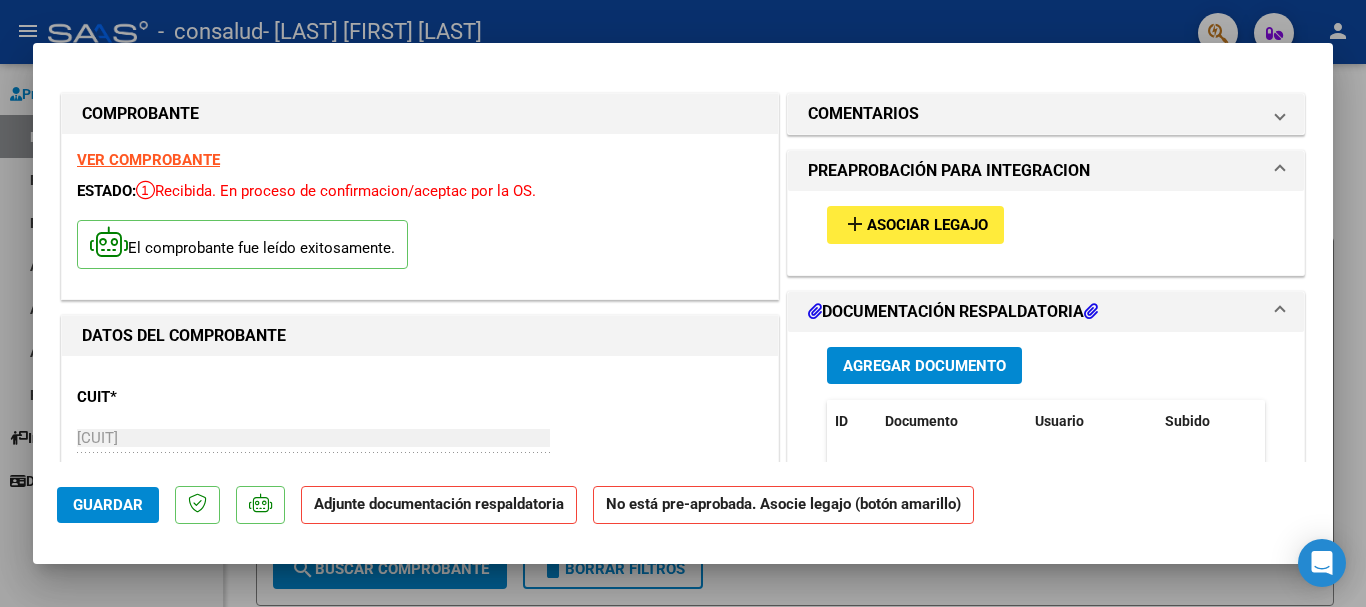 click on "add" at bounding box center (855, 224) 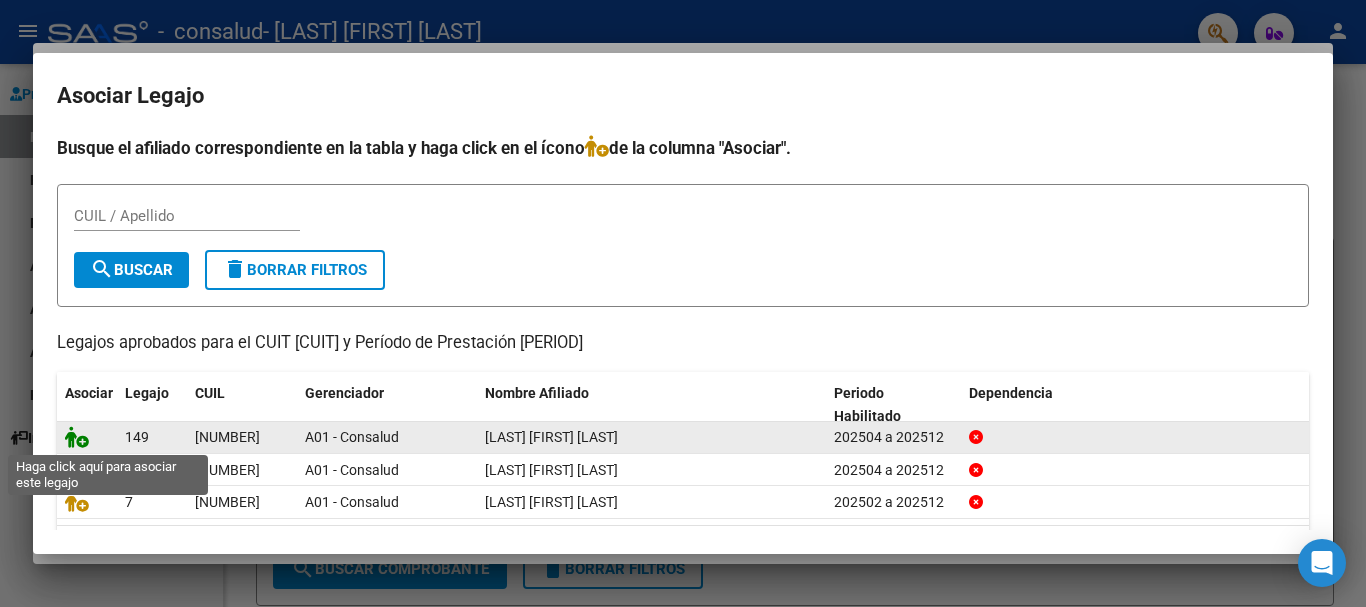 click 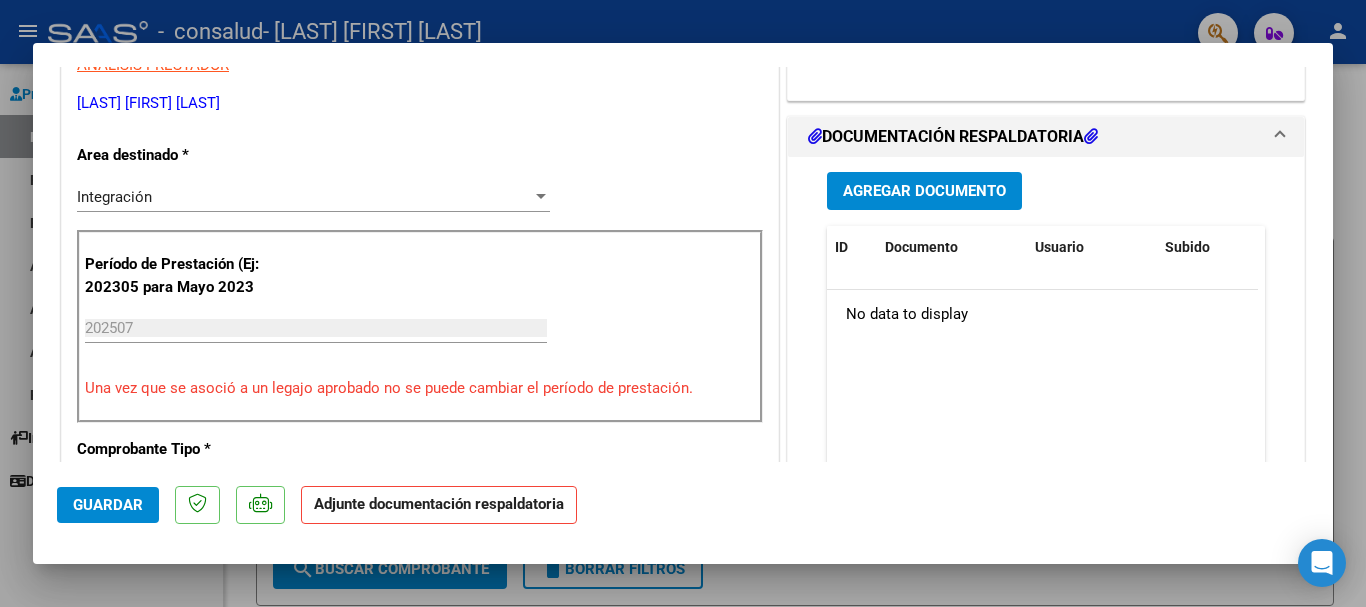 scroll, scrollTop: 423, scrollLeft: 0, axis: vertical 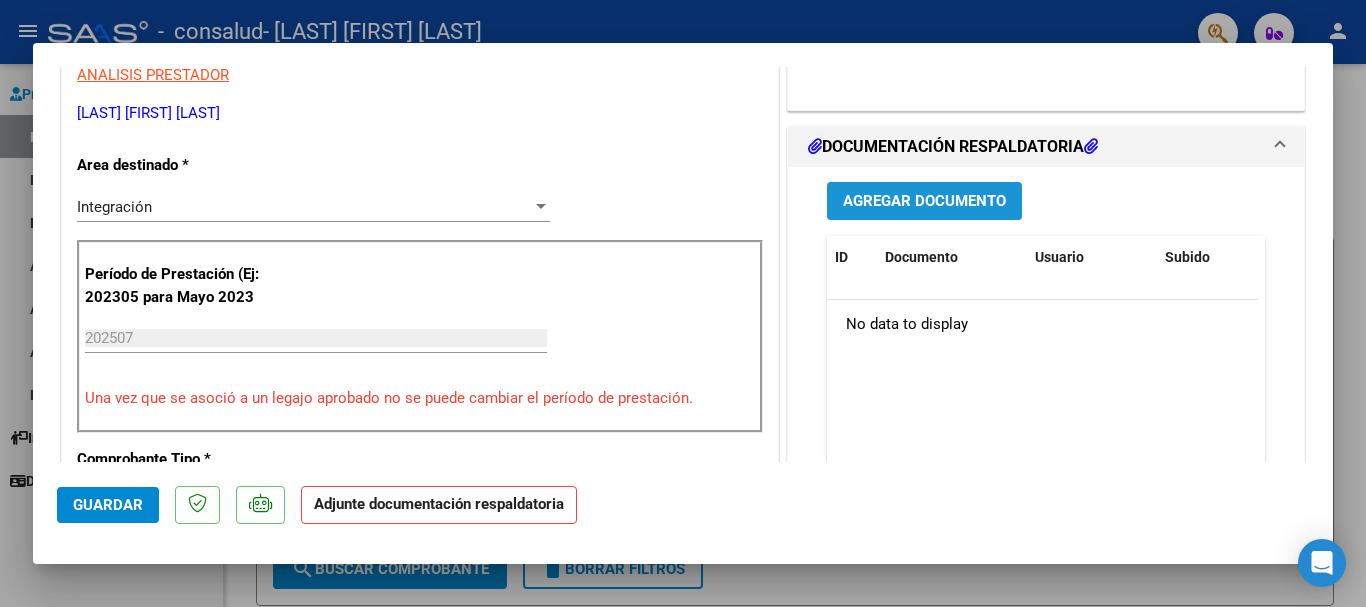 click on "Agregar Documento" at bounding box center [924, 202] 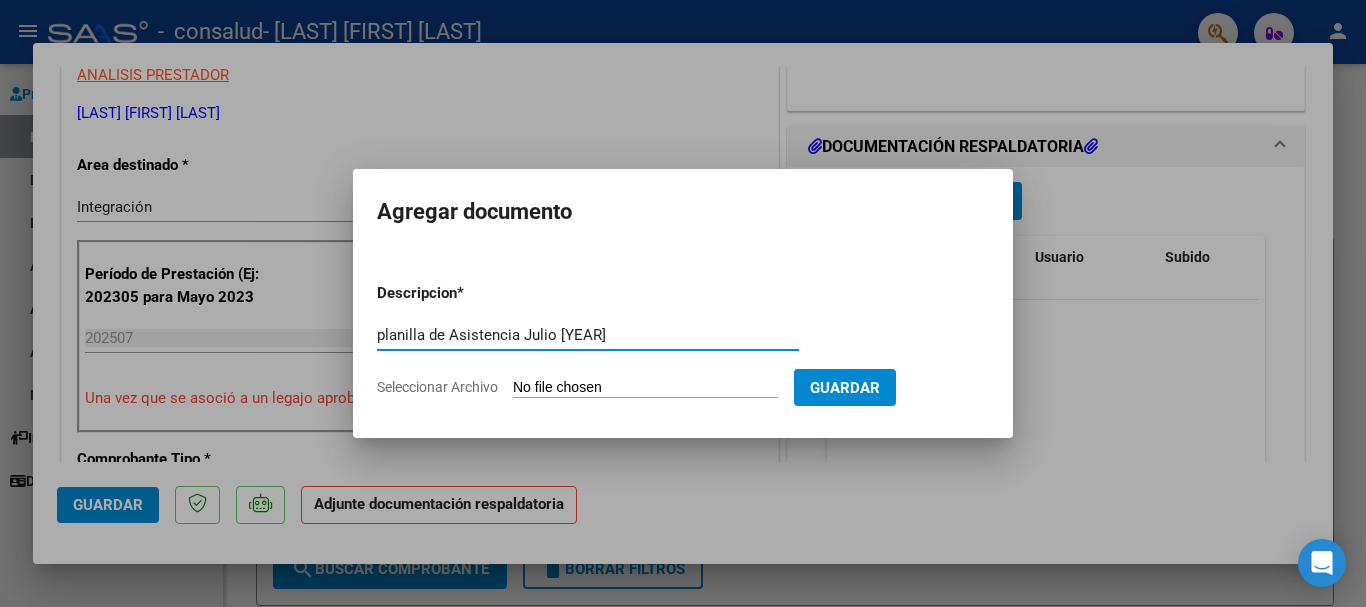 type on "planilla de Asistencia Julio [YEAR]" 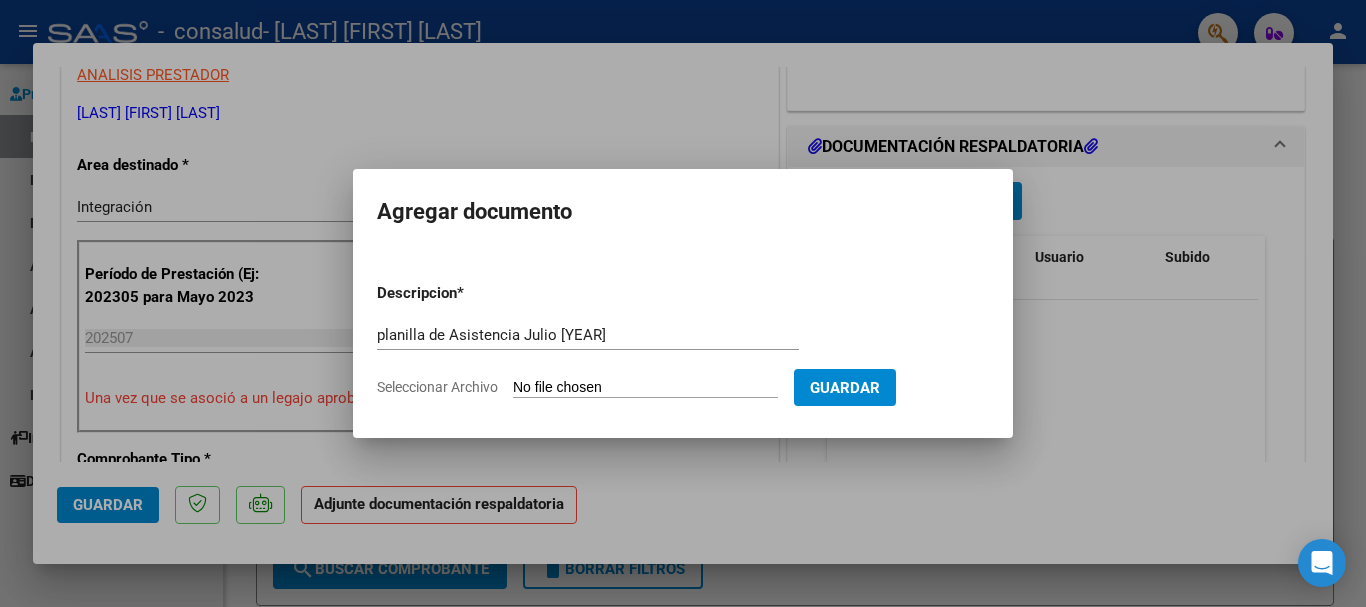 click on "Seleccionar Archivo" at bounding box center (645, 388) 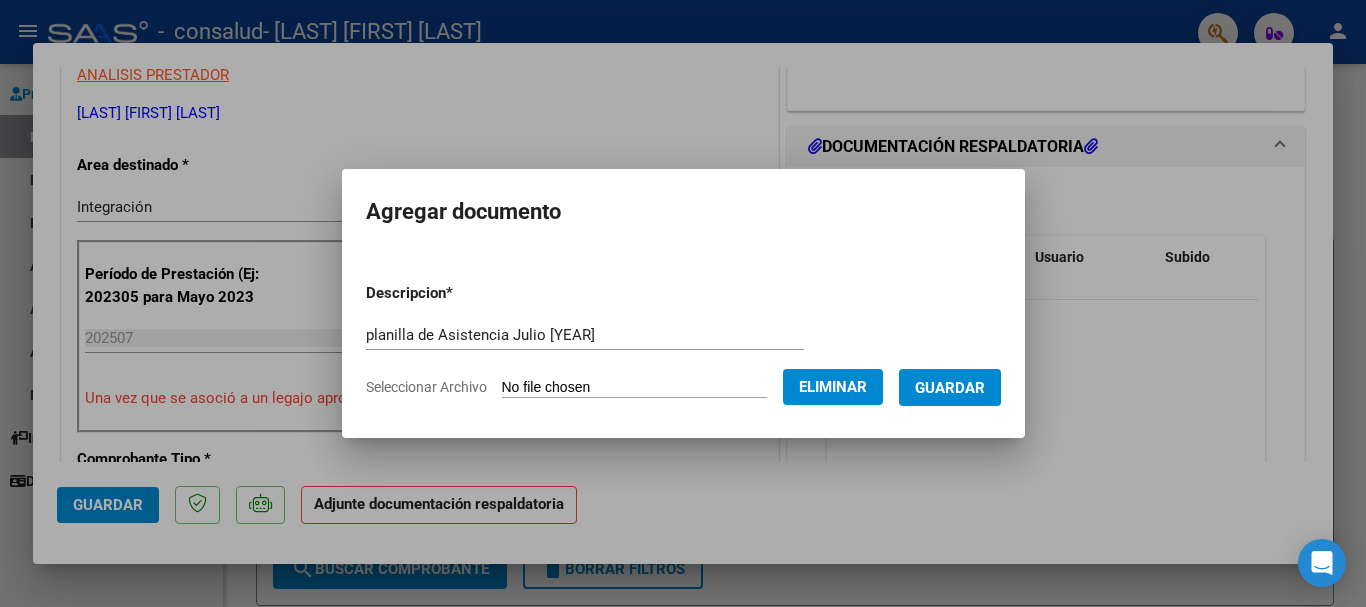 click on "Guardar" at bounding box center (950, 388) 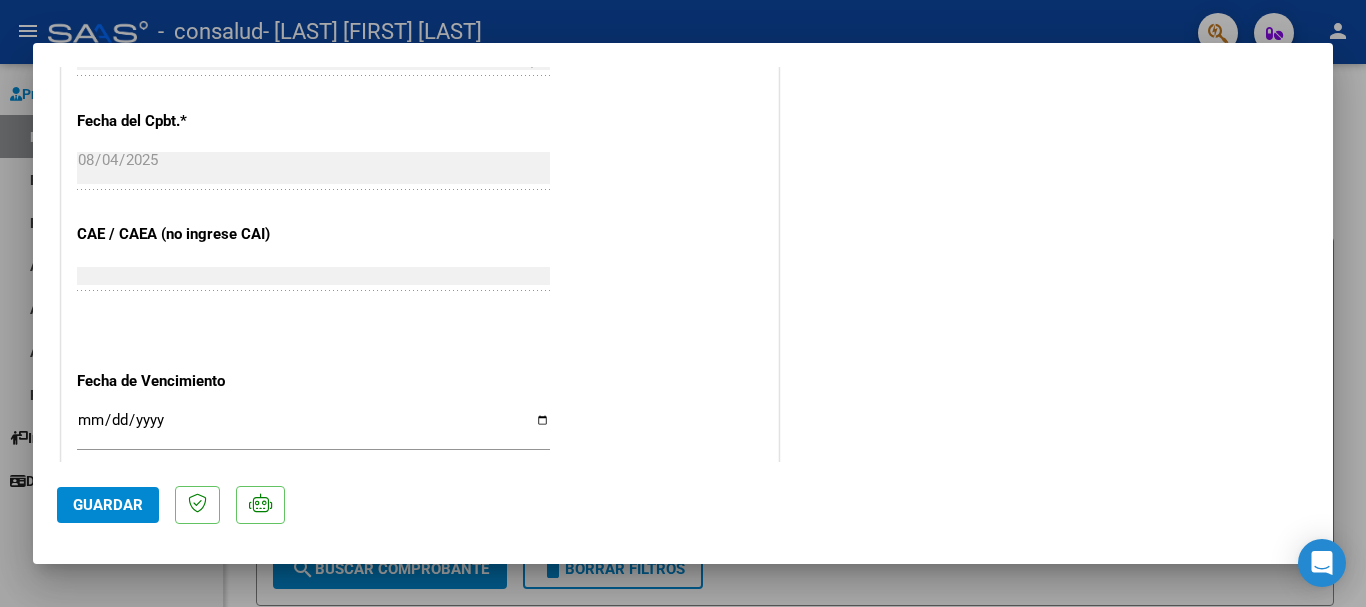 scroll, scrollTop: 1395, scrollLeft: 0, axis: vertical 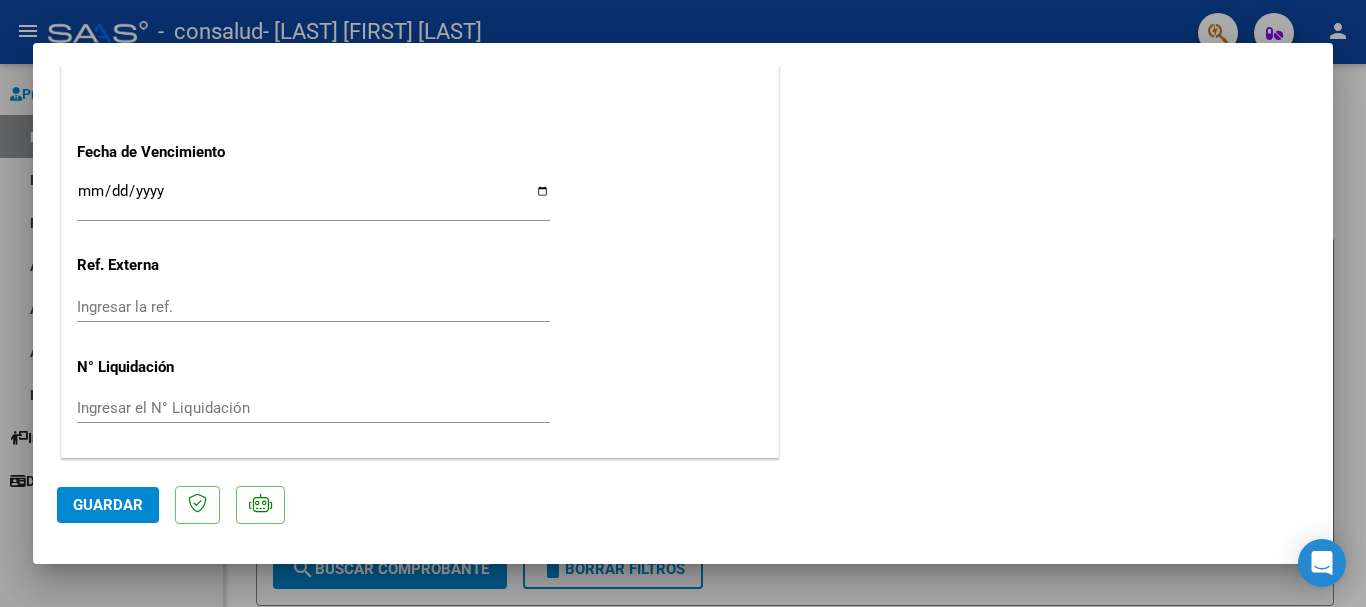 click on "Guardar" 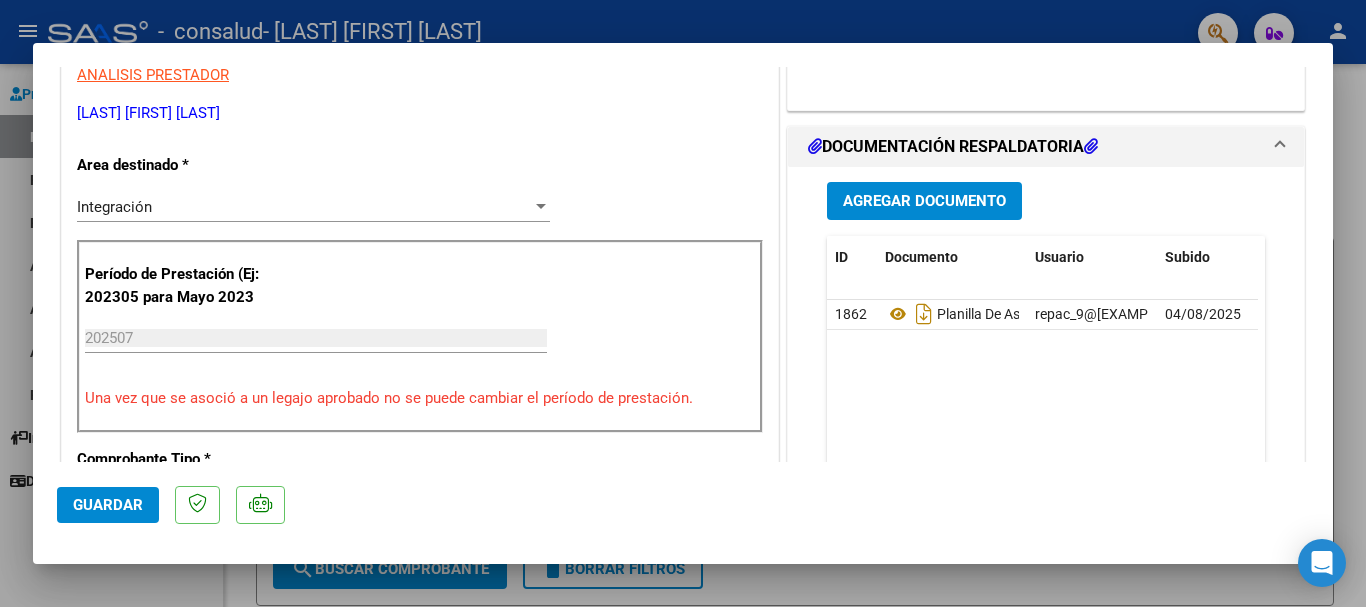 scroll, scrollTop: 0, scrollLeft: 0, axis: both 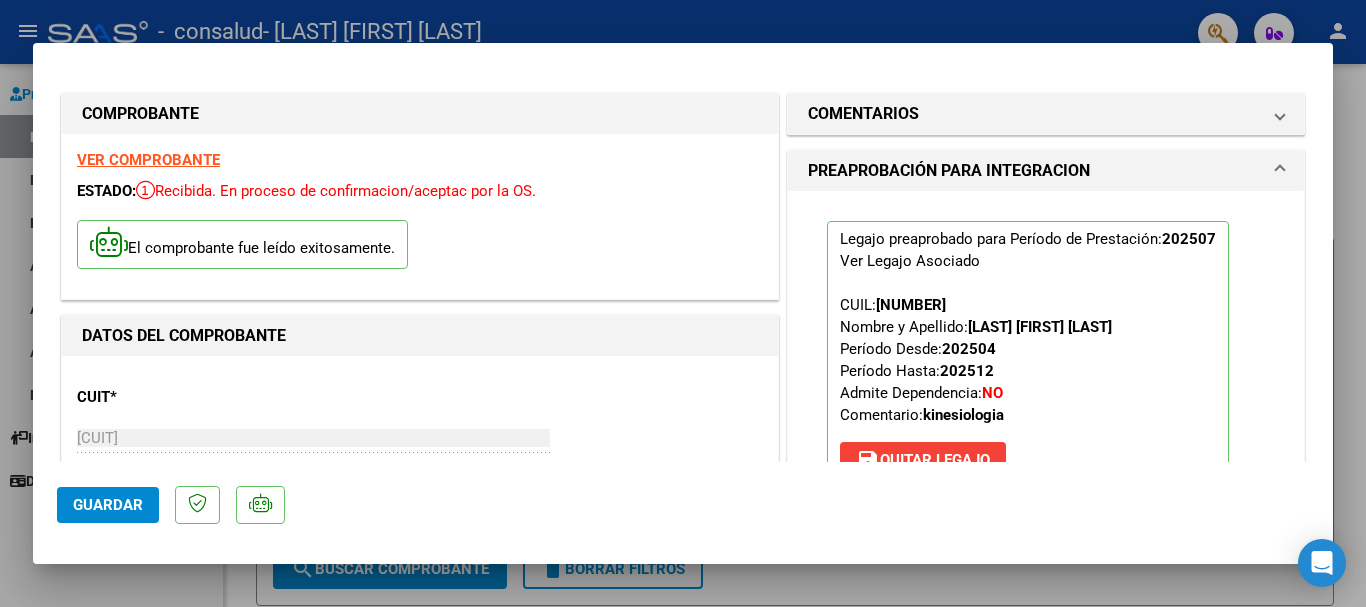 click at bounding box center [683, 303] 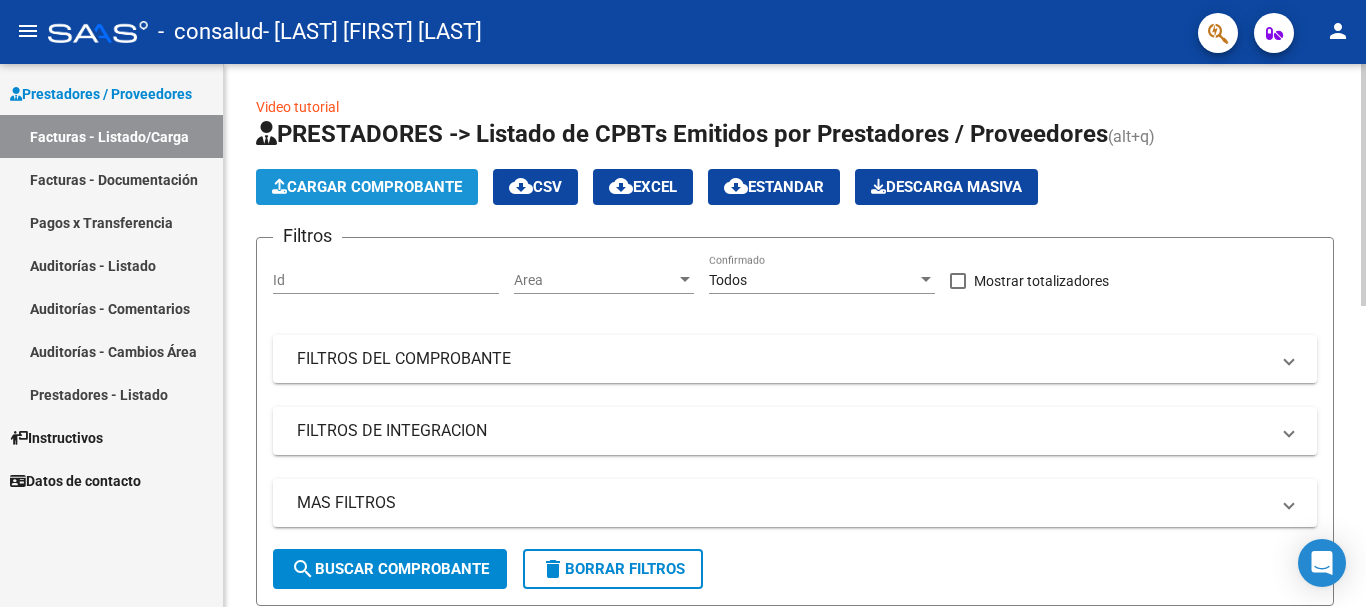 click on "Cargar Comprobante" 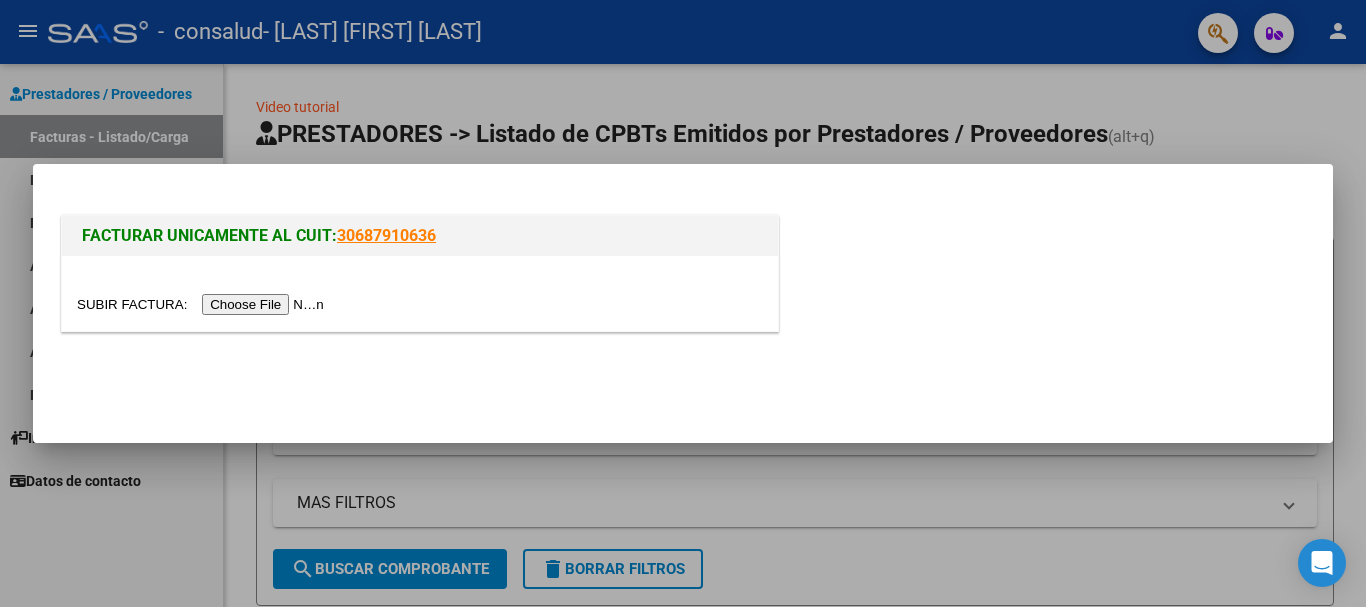 click at bounding box center [203, 304] 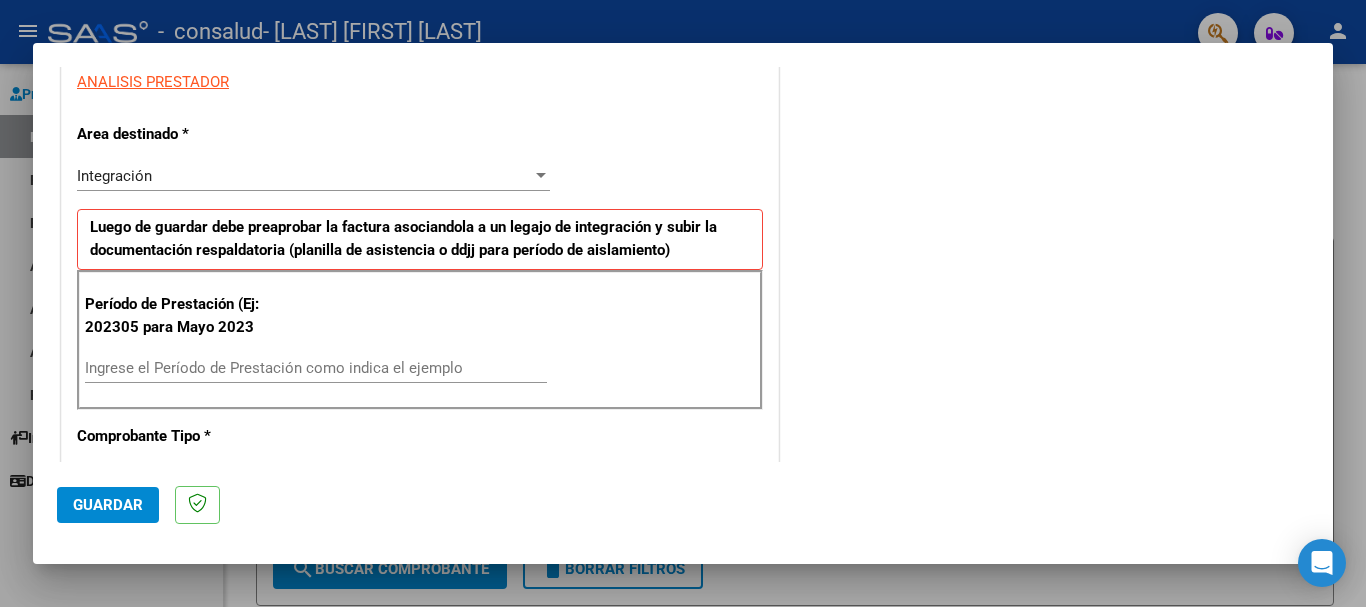scroll, scrollTop: 383, scrollLeft: 0, axis: vertical 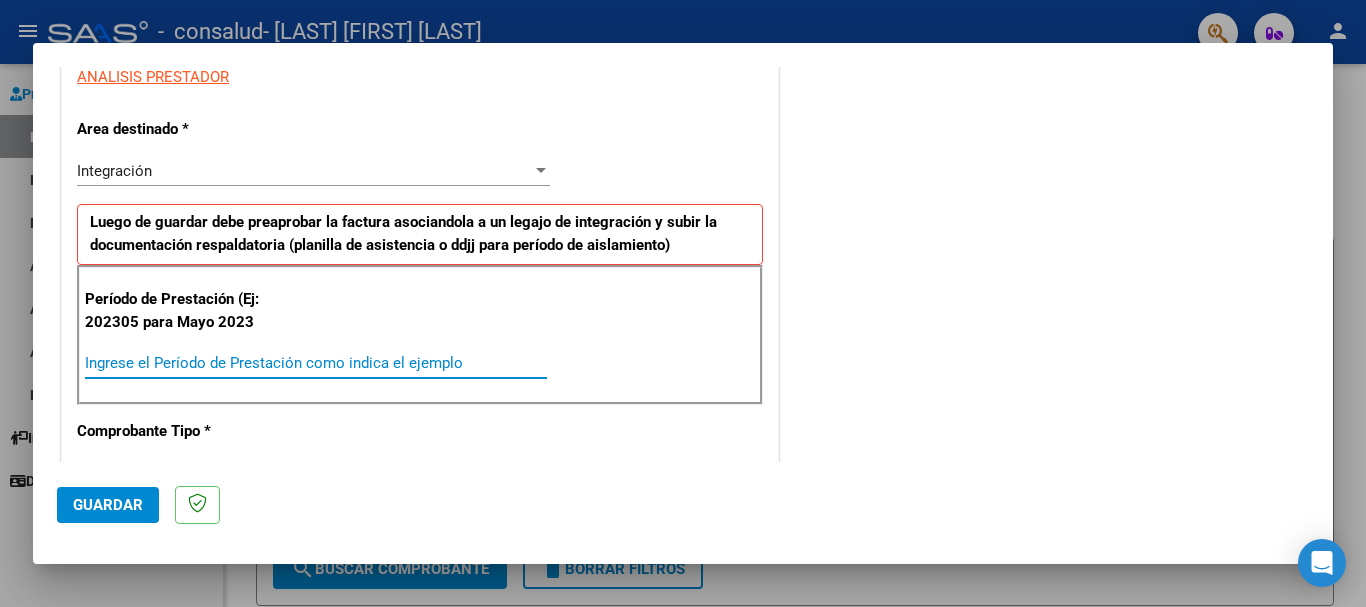 click on "Ingrese el Período de Prestación como indica el ejemplo" at bounding box center (316, 363) 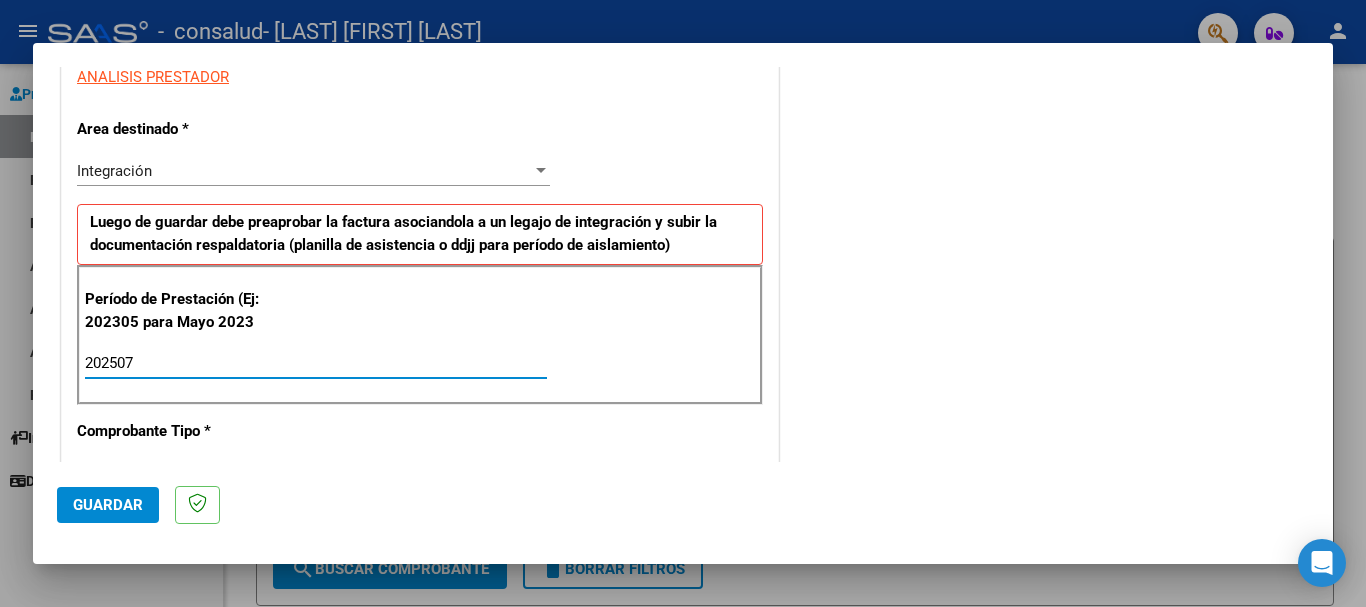 type on "202507" 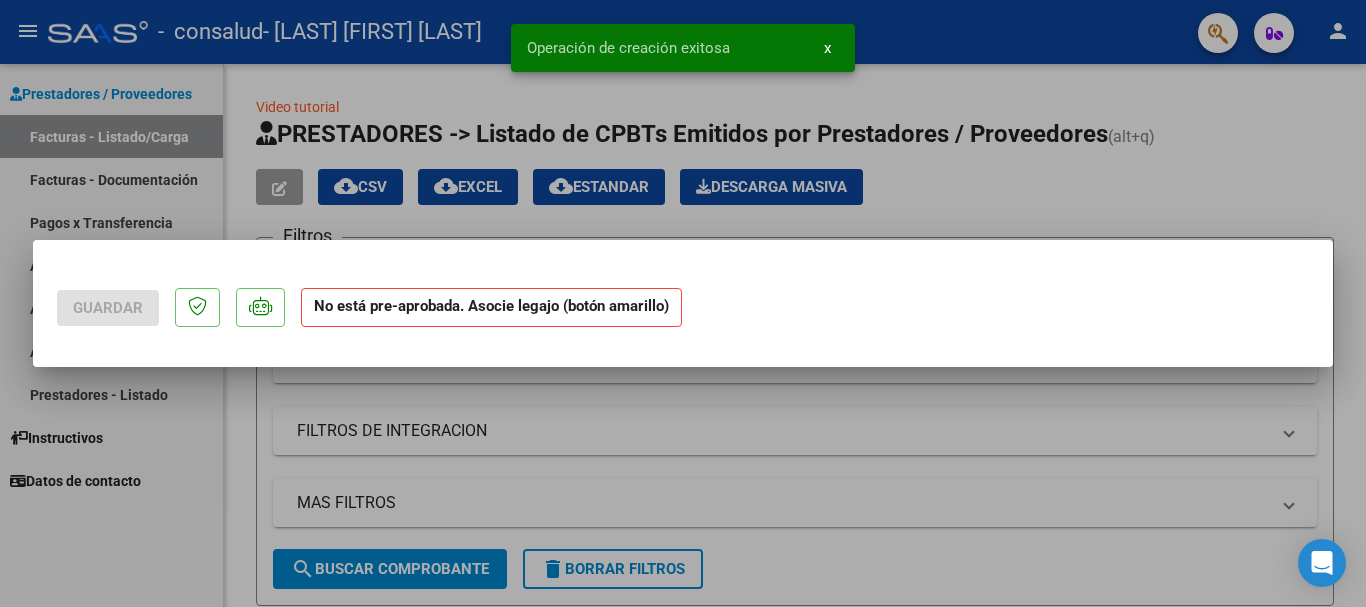 scroll, scrollTop: 0, scrollLeft: 0, axis: both 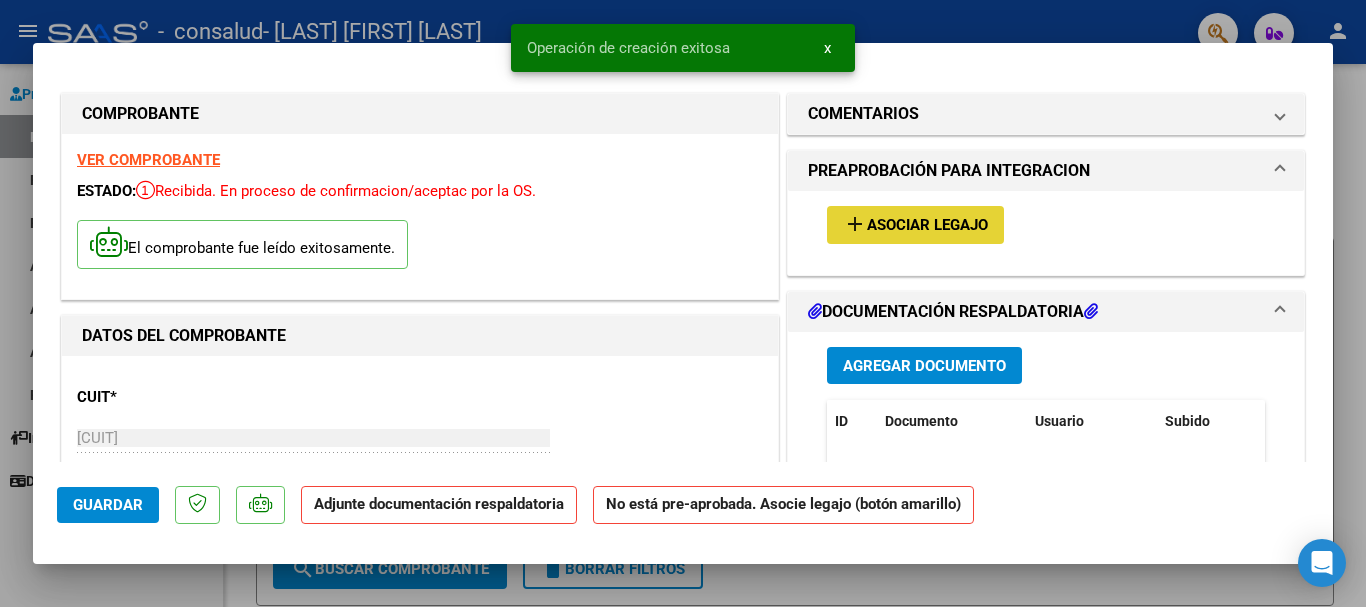 click on "Asociar Legajo" at bounding box center [927, 226] 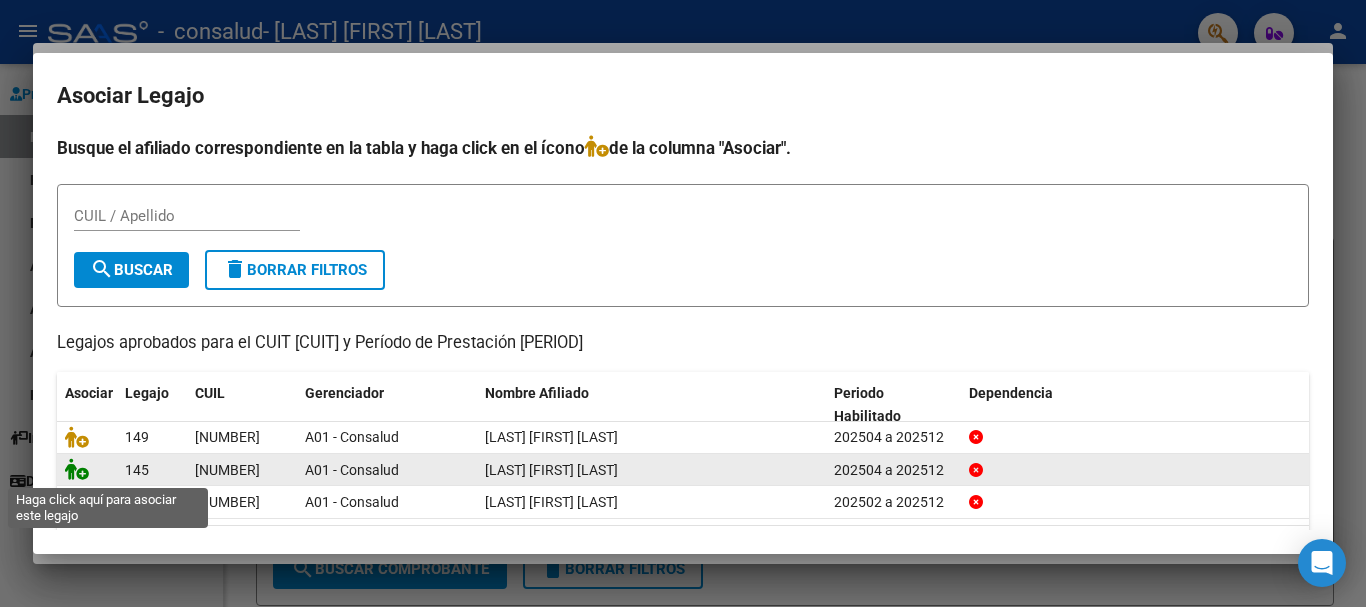 click 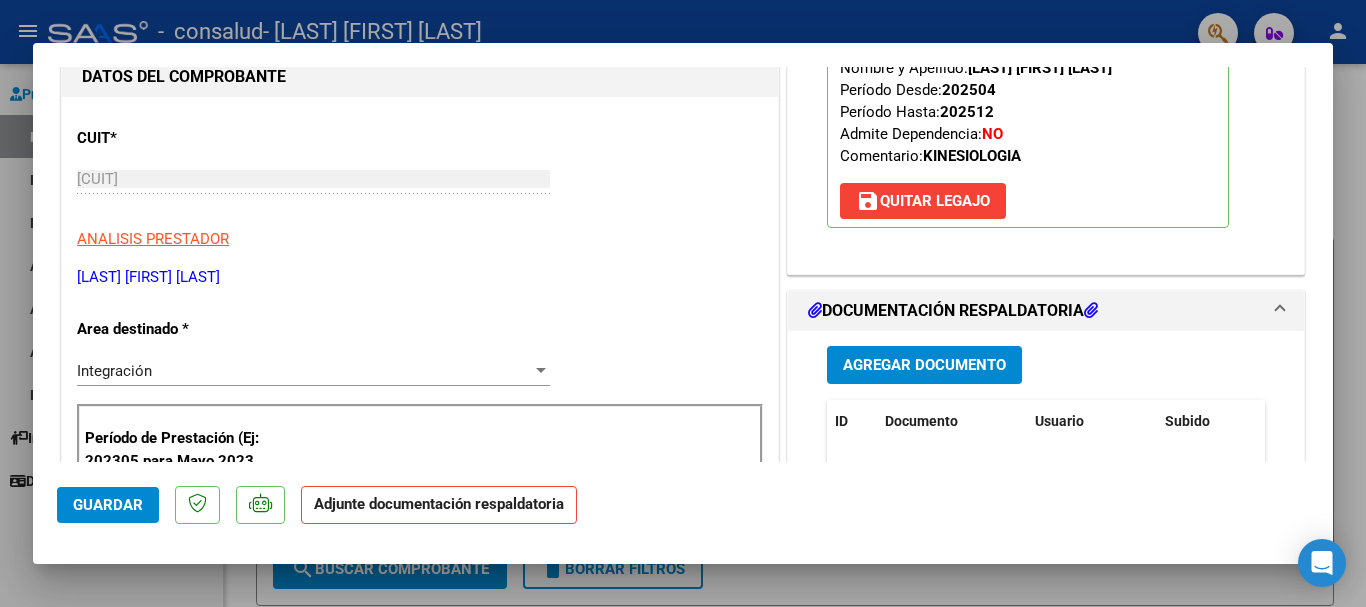 scroll, scrollTop: 344, scrollLeft: 0, axis: vertical 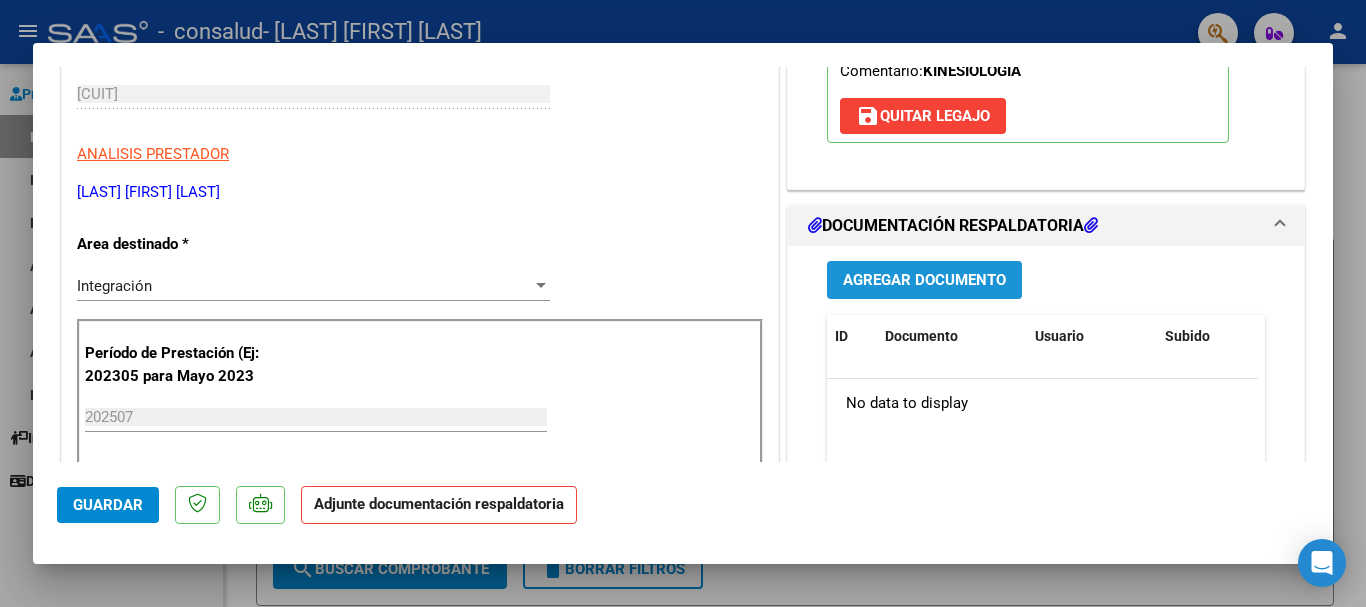 click on "Agregar Documento" at bounding box center [924, 281] 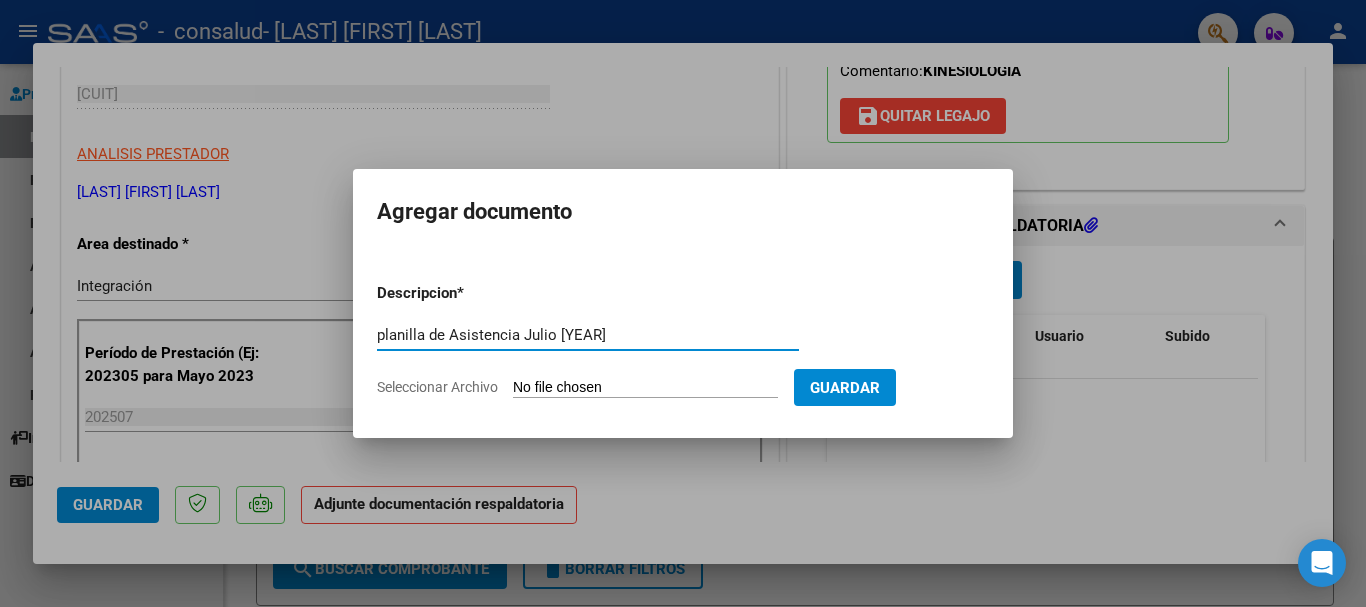type on "planilla de Asistencia Julio [YEAR]" 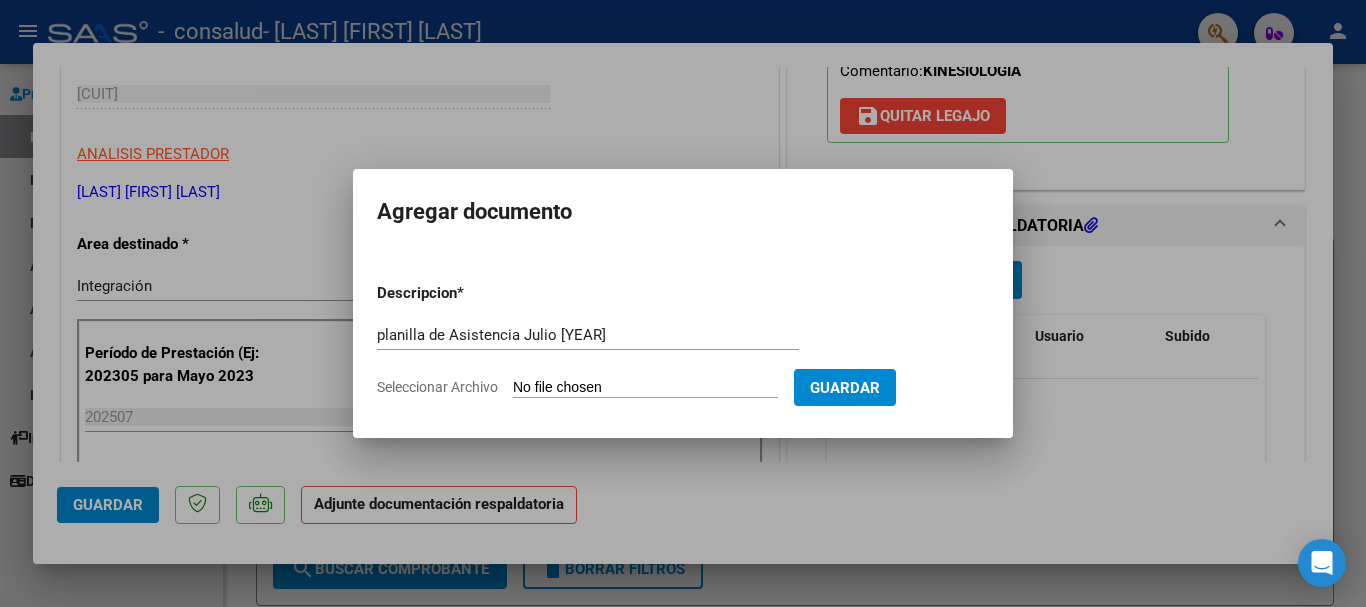 type on "C:\fakepath\[LAST] [FIRST] 3- 612 documentacion.pdf" 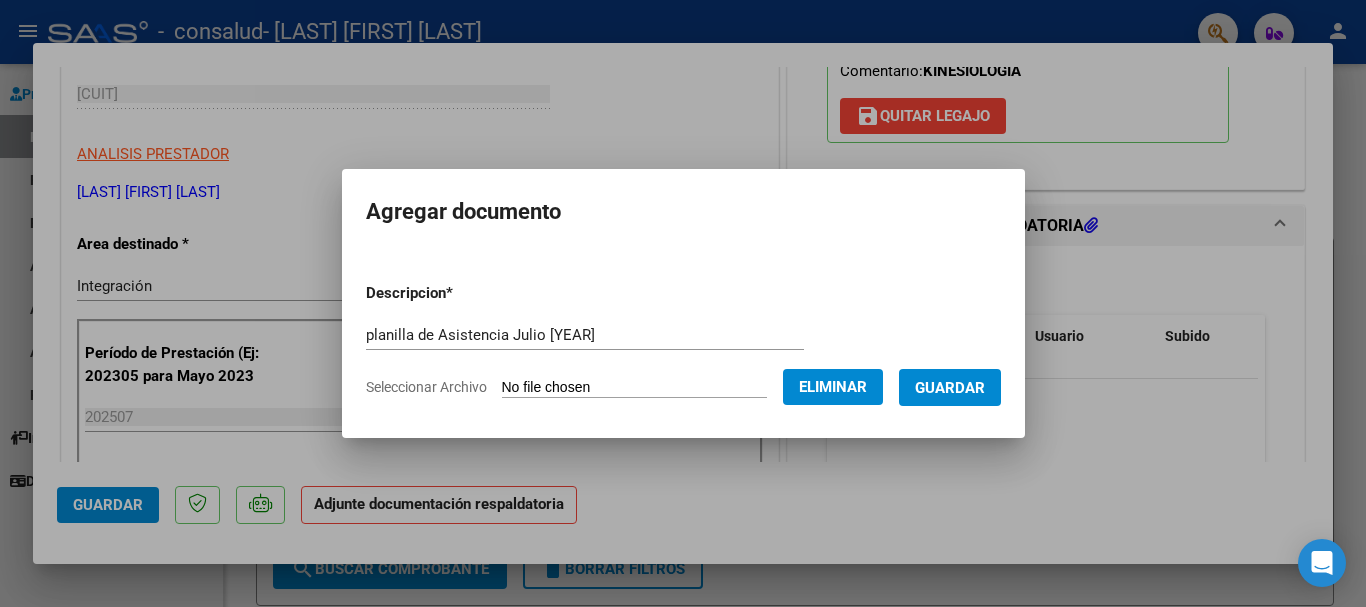 click on "Guardar" at bounding box center [950, 388] 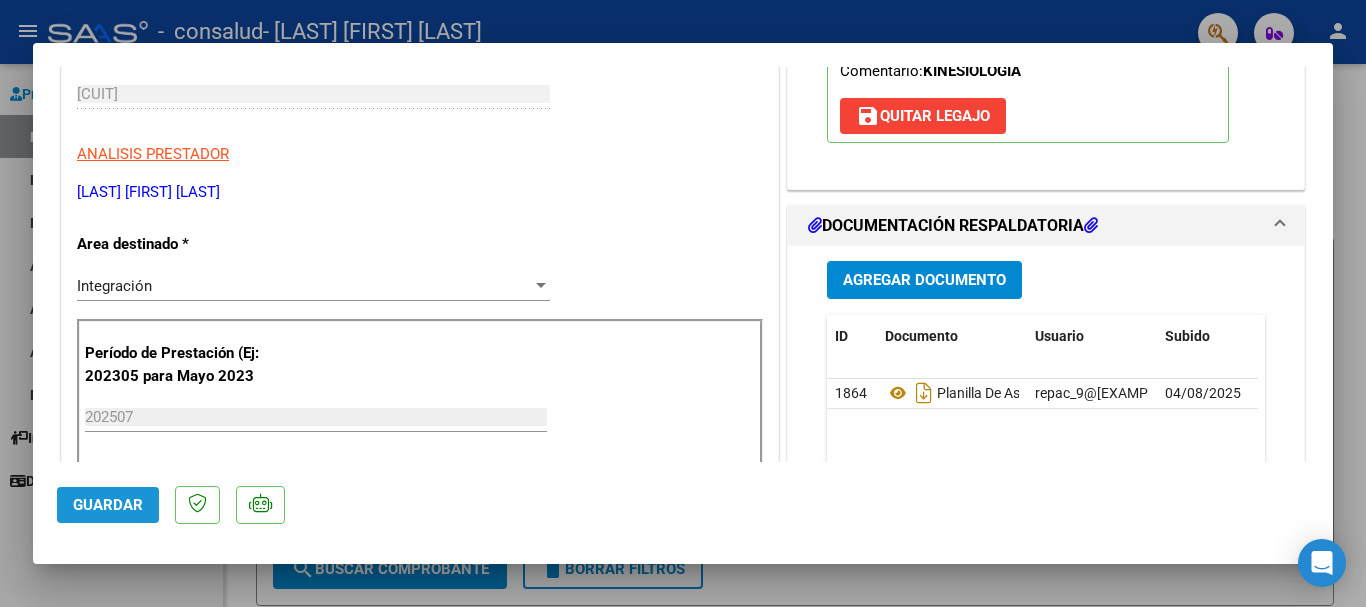 click on "Guardar" 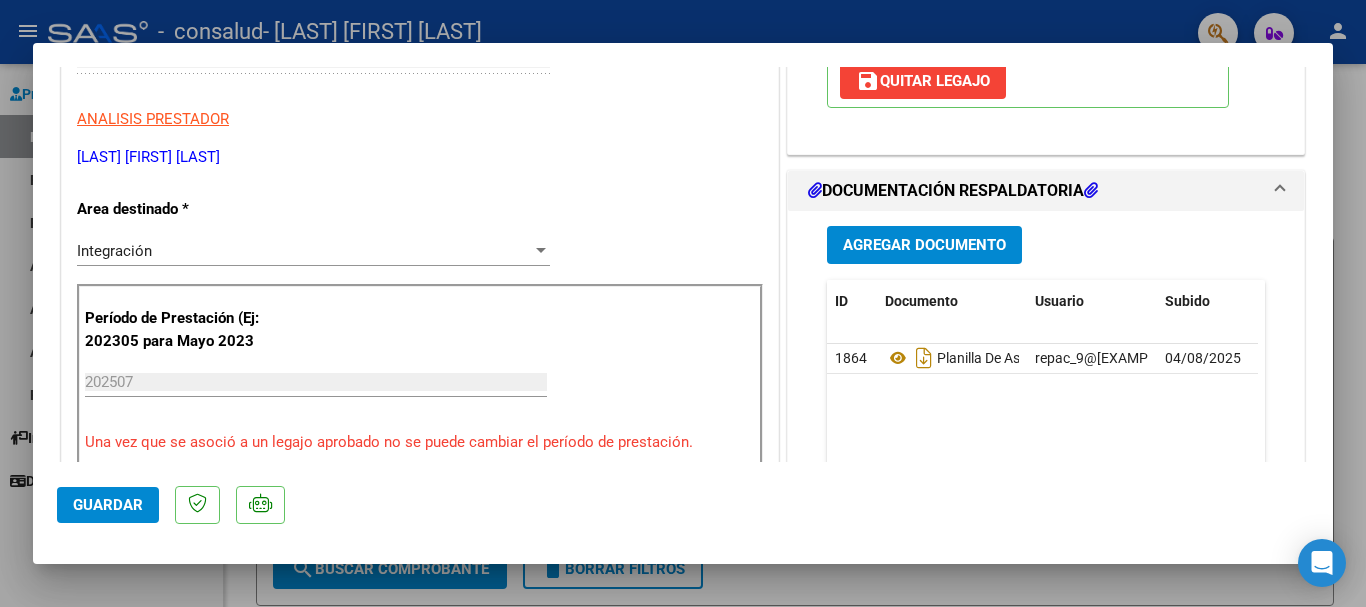 scroll, scrollTop: 0, scrollLeft: 0, axis: both 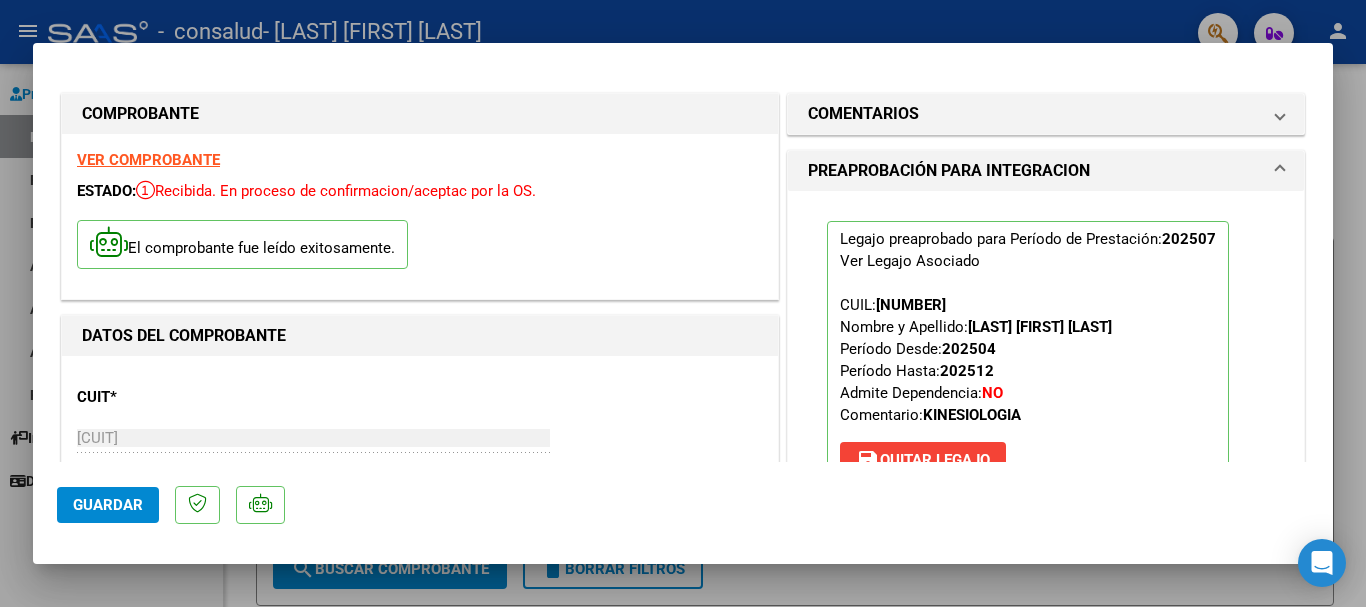 click at bounding box center [683, 303] 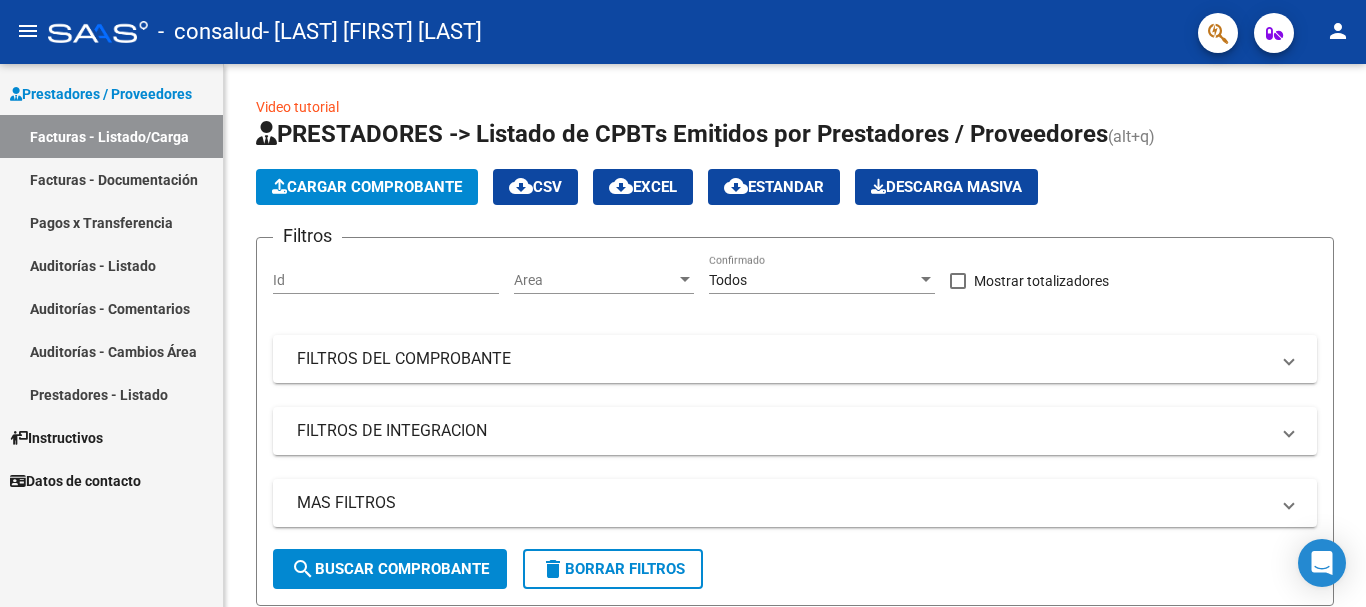 click on "Prestadores / Proveedores Facturas - Listado/Carga Facturas - Documentación Pagos x Transferencia Auditorías - Listado Auditorías - Comentarios Auditorías - Cambios Área Prestadores - Listado    Instructivos    Datos de contacto" at bounding box center [111, 335] 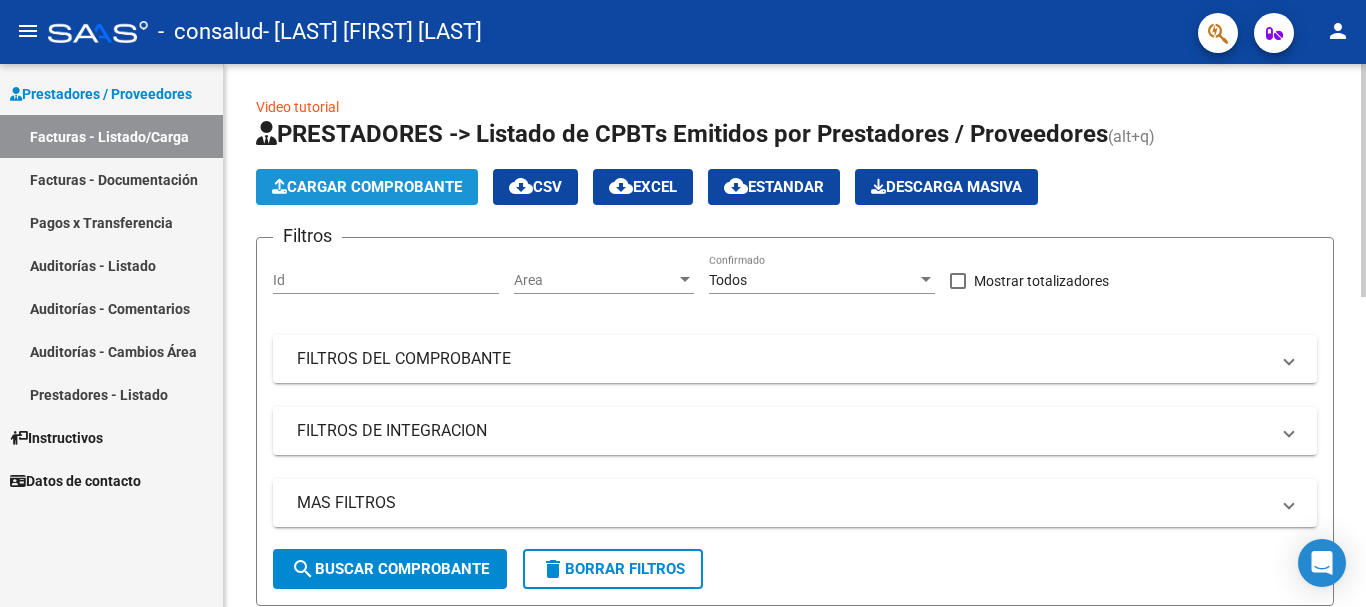 click on "Cargar Comprobante" 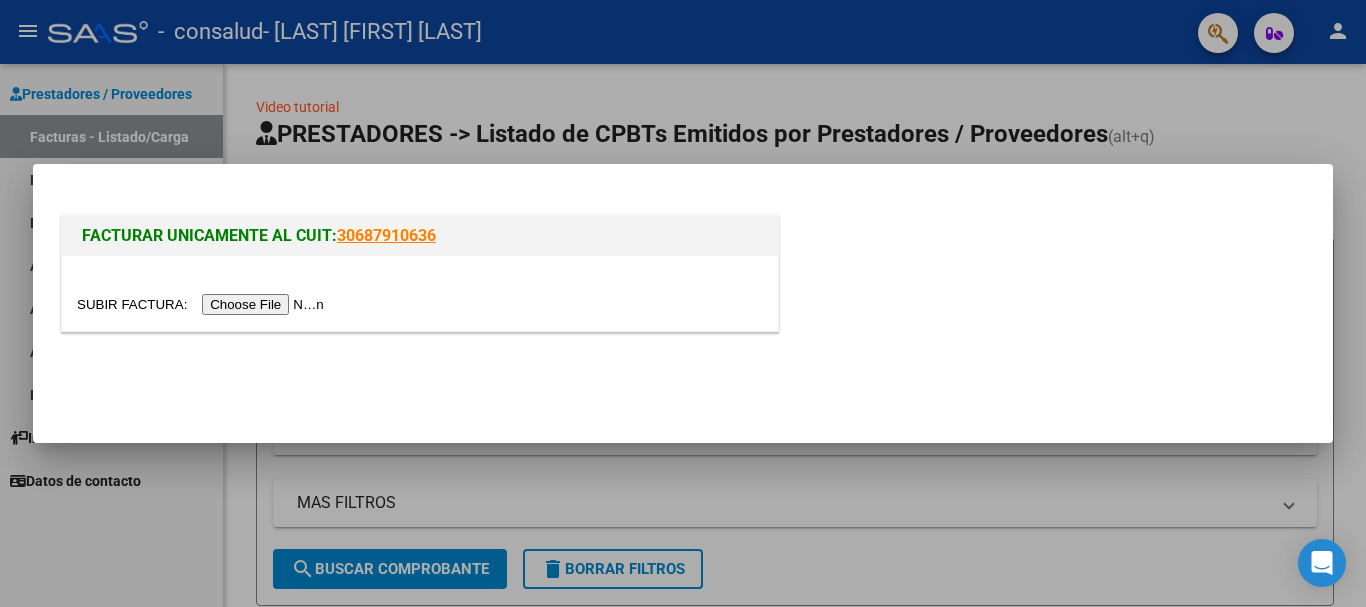 click at bounding box center [683, 303] 